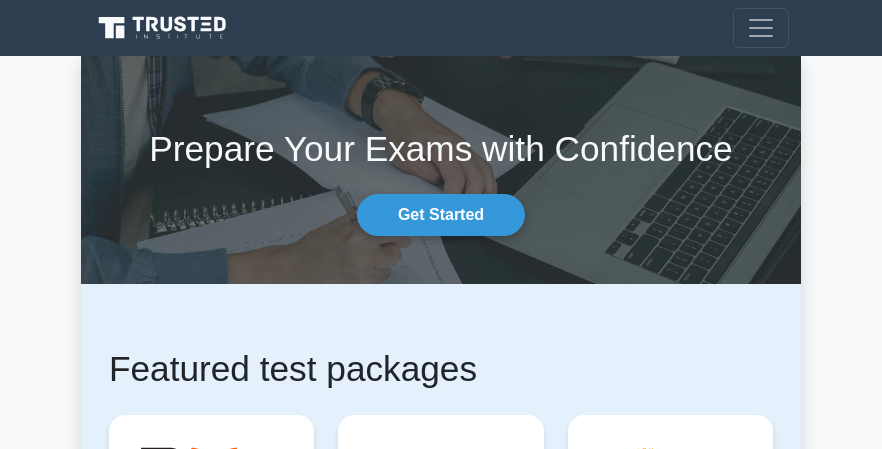 scroll, scrollTop: 0, scrollLeft: 0, axis: both 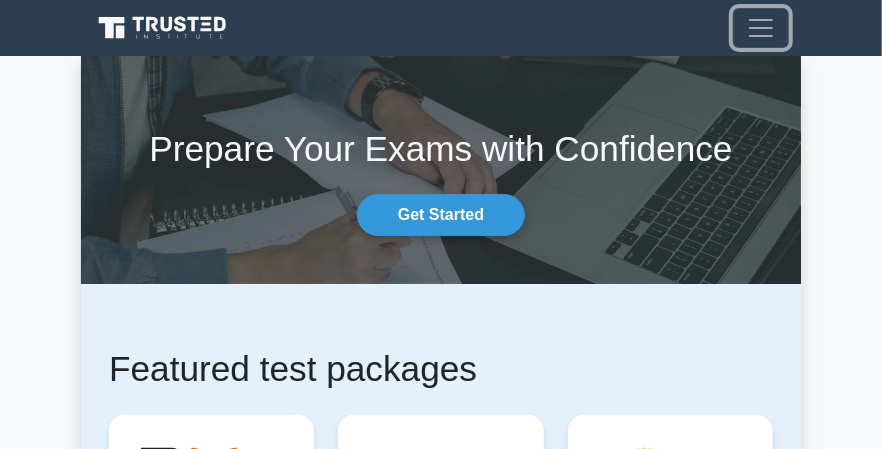 drag, startPoint x: 768, startPoint y: 22, endPoint x: 834, endPoint y: 123, distance: 120.65239 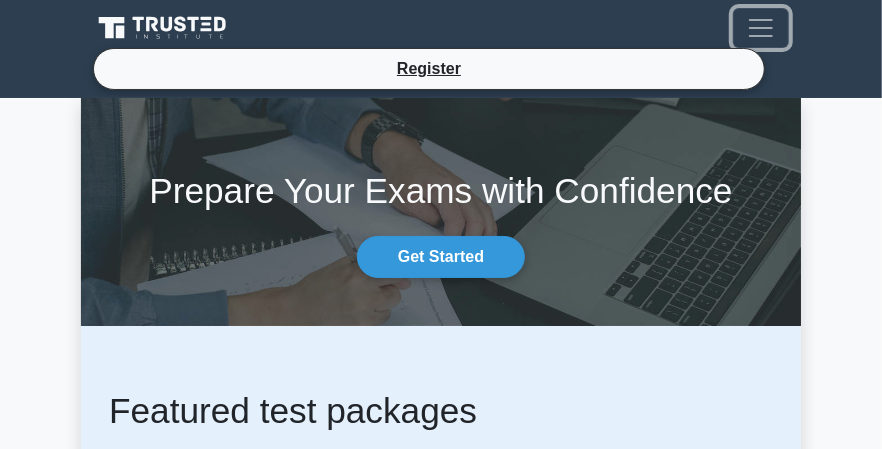 drag, startPoint x: 757, startPoint y: 14, endPoint x: 790, endPoint y: 32, distance: 37.589893 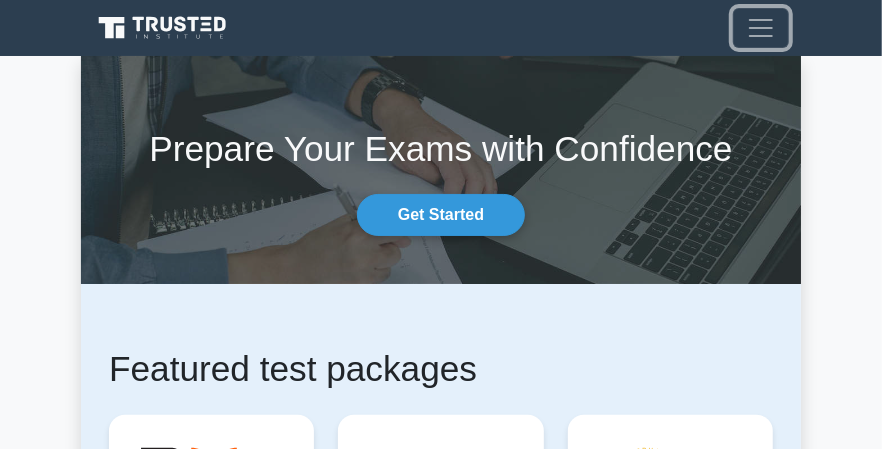 click at bounding box center [761, 28] 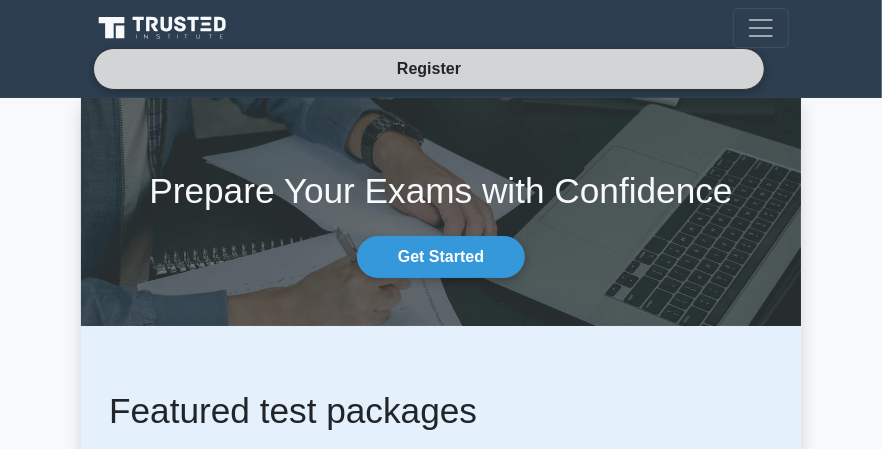 click on "Register" at bounding box center [429, 68] 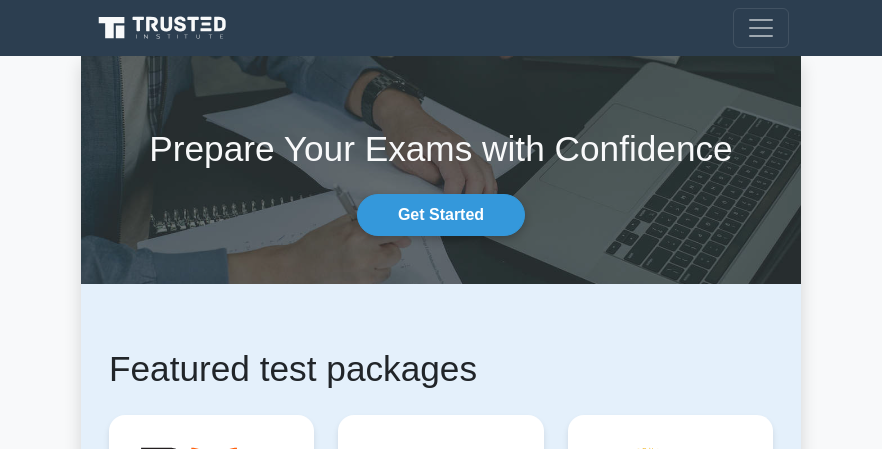 scroll, scrollTop: 0, scrollLeft: 0, axis: both 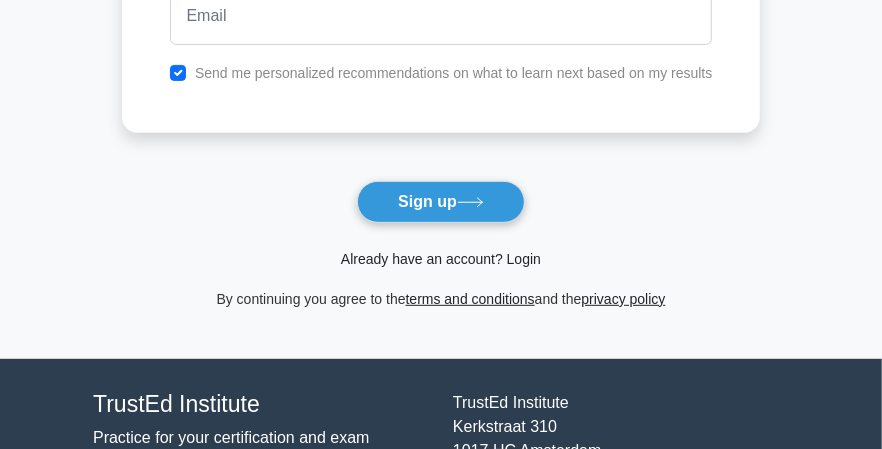 click on "Already have an account? Login" at bounding box center [441, 259] 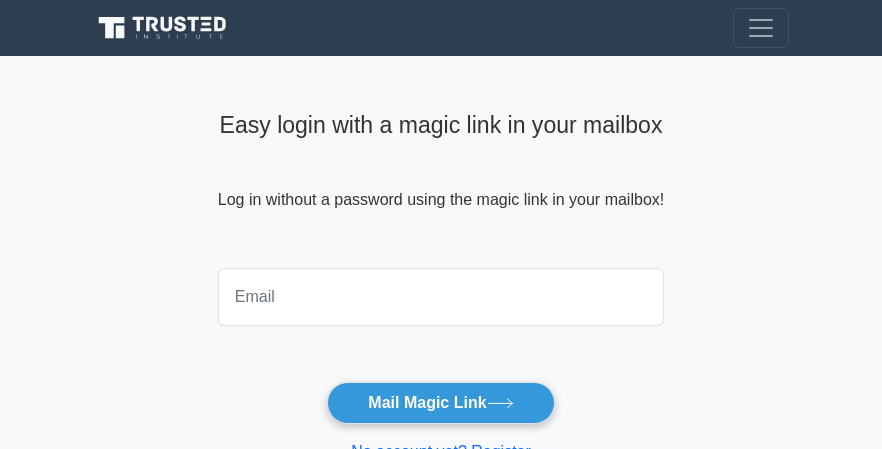scroll, scrollTop: 0, scrollLeft: 0, axis: both 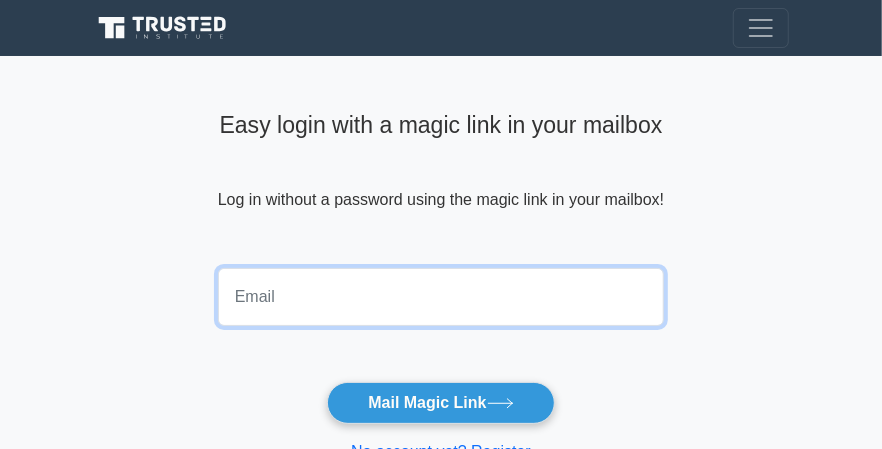 drag, startPoint x: 296, startPoint y: 303, endPoint x: 319, endPoint y: 312, distance: 24.698177 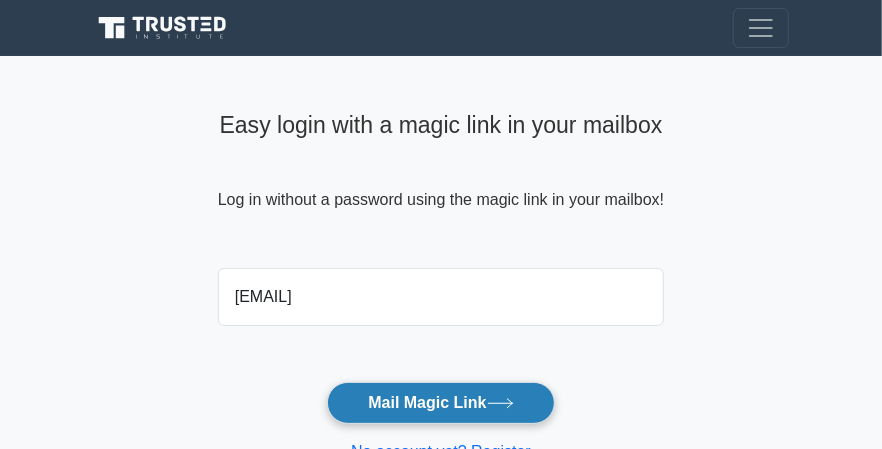 click on "Mail Magic Link" at bounding box center (440, 403) 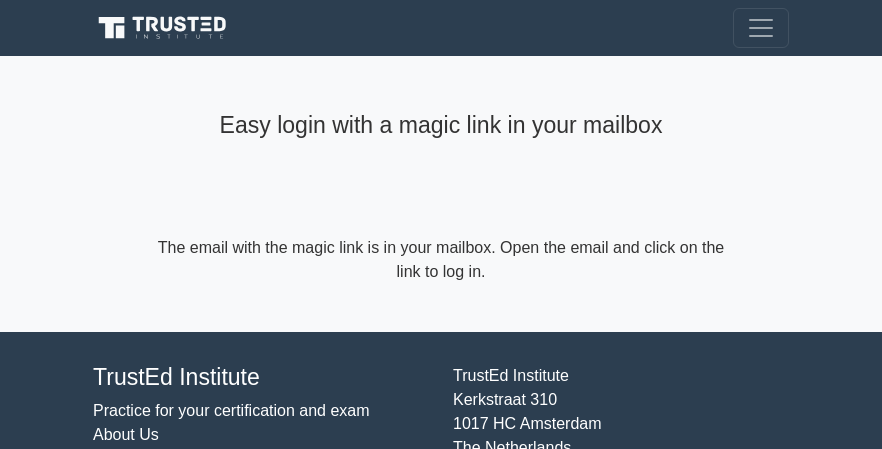 scroll, scrollTop: 0, scrollLeft: 0, axis: both 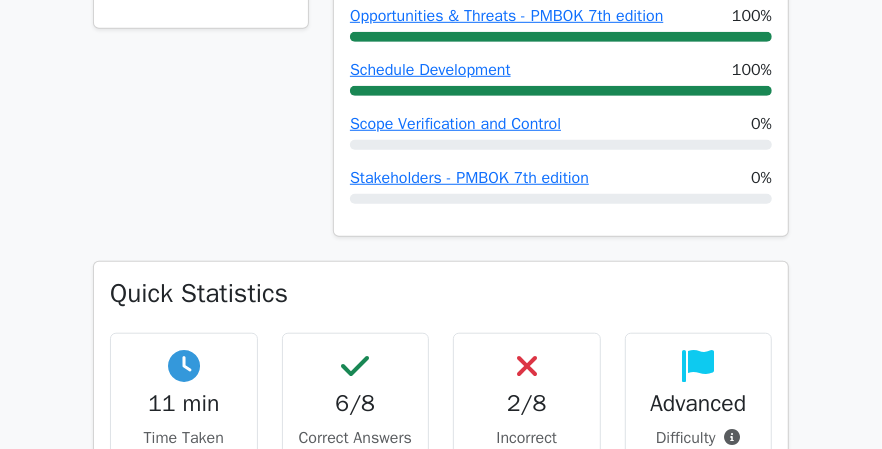 drag, startPoint x: 884, startPoint y: 29, endPoint x: 892, endPoint y: 86, distance: 57.558666 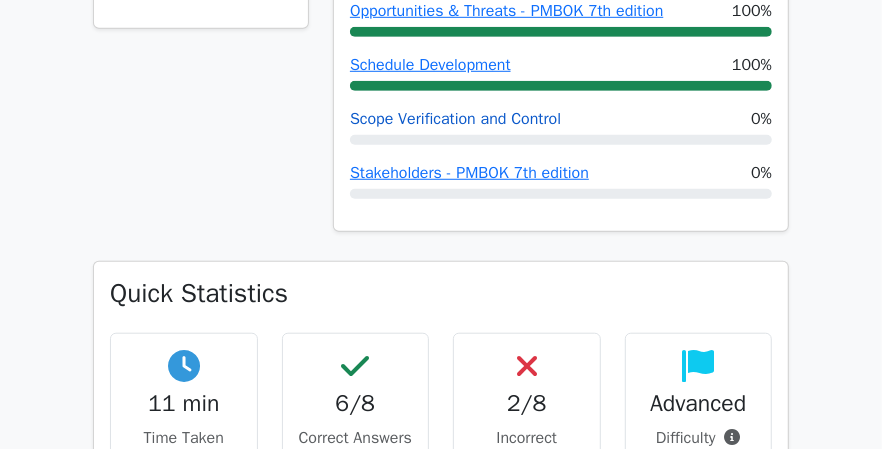 click on "Scope Verification and Control" at bounding box center (455, 119) 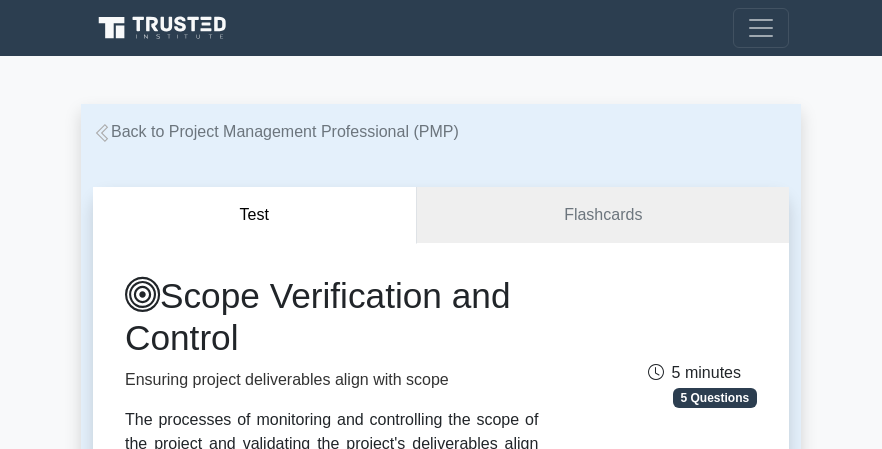 scroll, scrollTop: 0, scrollLeft: 0, axis: both 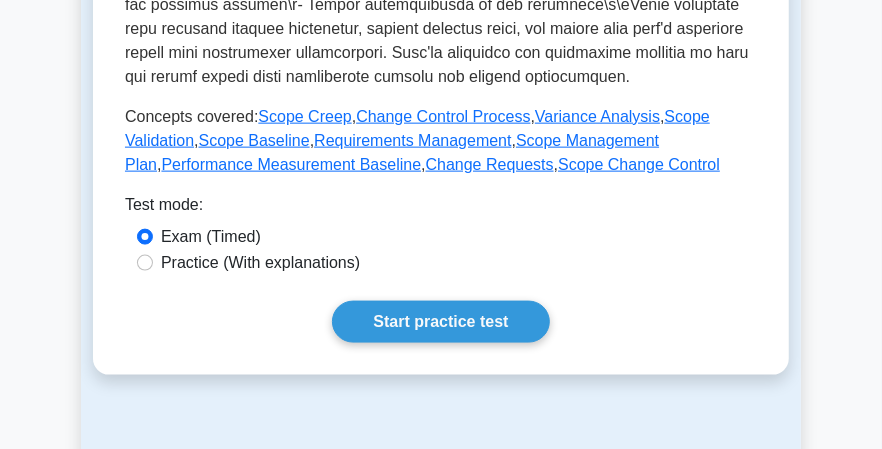 drag, startPoint x: 891, startPoint y: 120, endPoint x: 915, endPoint y: 267, distance: 148.9463 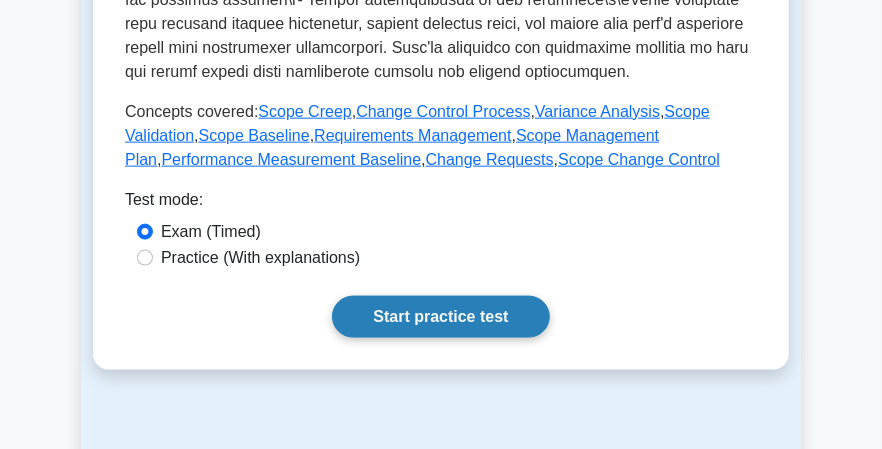 click on "Start practice test" at bounding box center [440, 317] 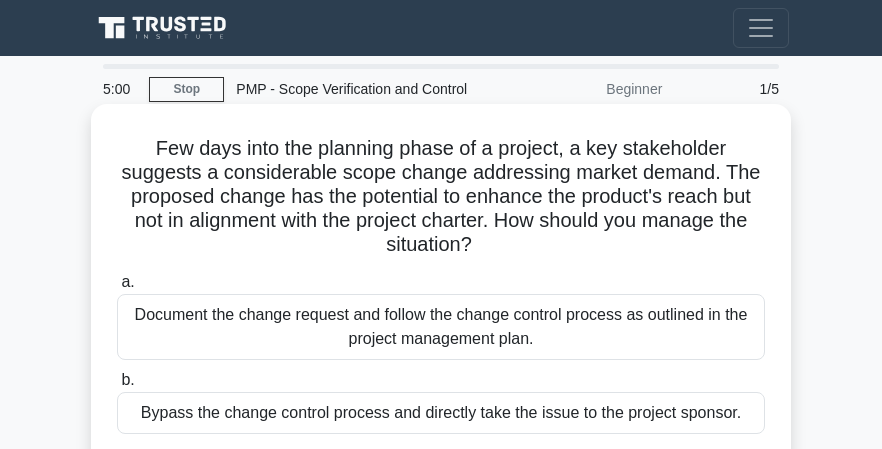 scroll, scrollTop: 0, scrollLeft: 0, axis: both 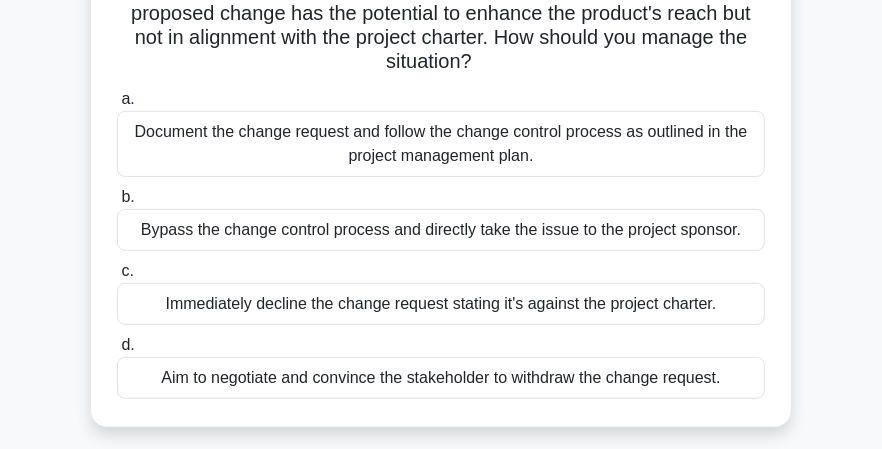 drag, startPoint x: 888, startPoint y: 120, endPoint x: 888, endPoint y: 189, distance: 69 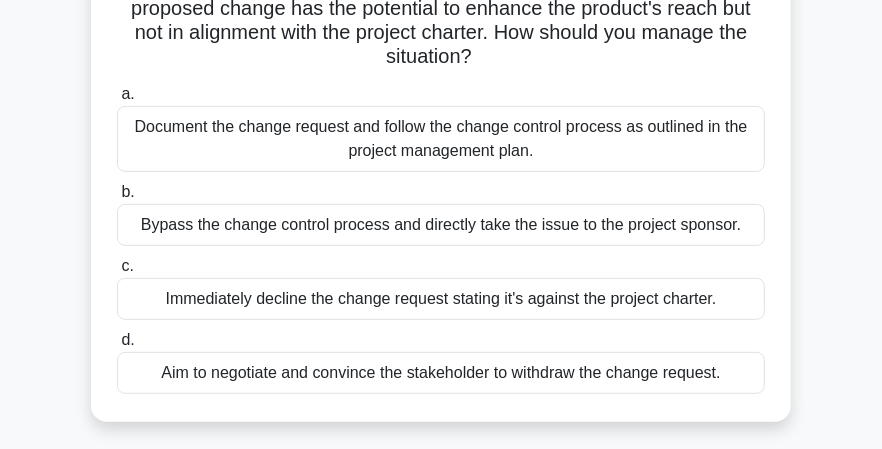 click on "Document the change request and follow the change control process as outlined in the project management plan." at bounding box center (441, 139) 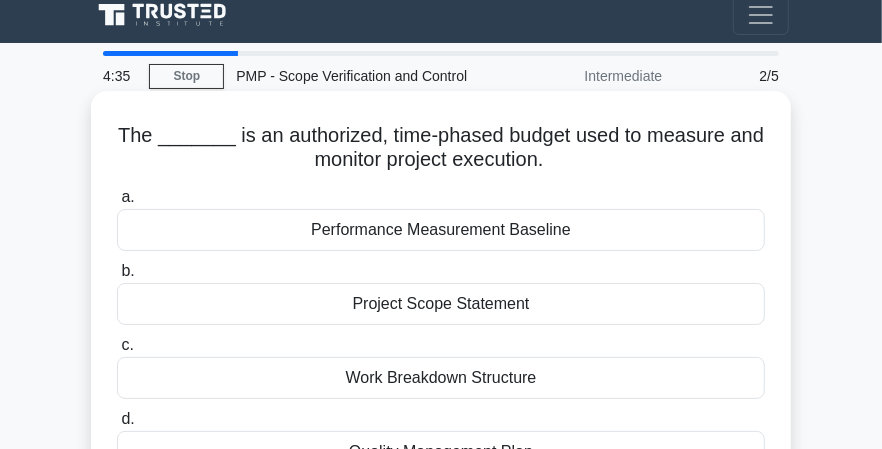 scroll, scrollTop: 0, scrollLeft: 0, axis: both 